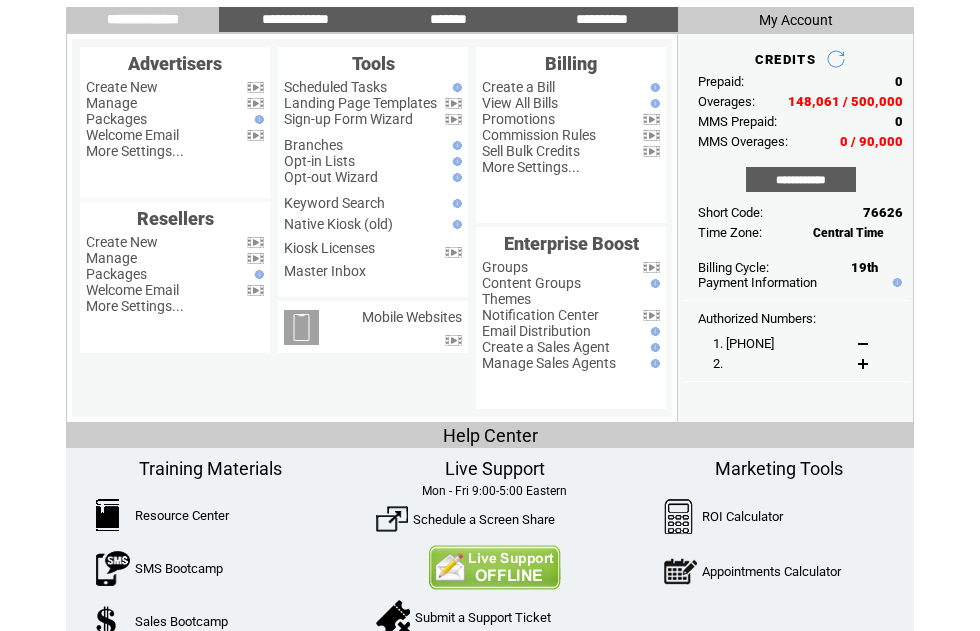 scroll, scrollTop: 0, scrollLeft: 0, axis: both 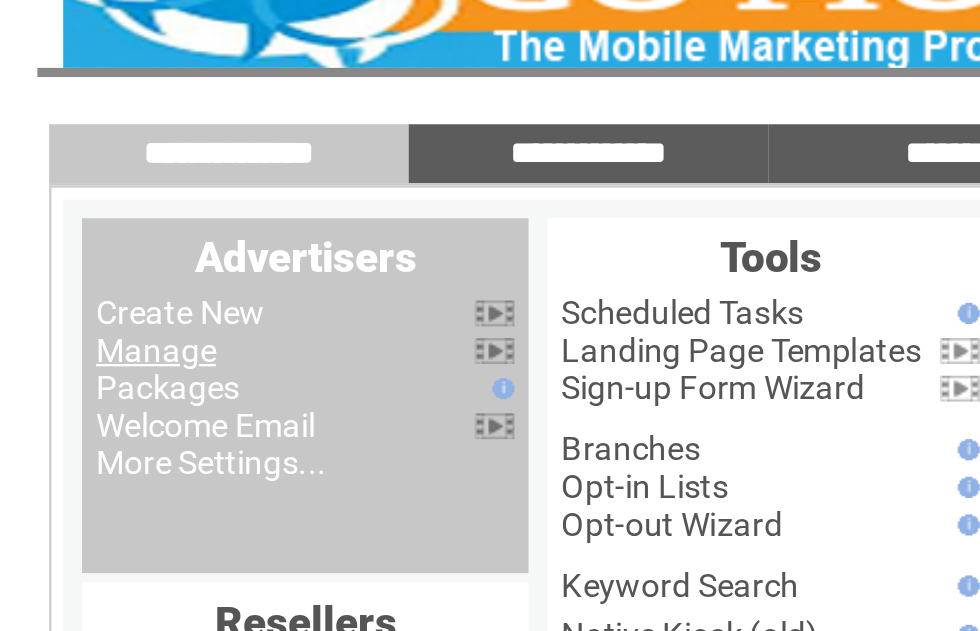 click on "Manage" at bounding box center [111, 191] 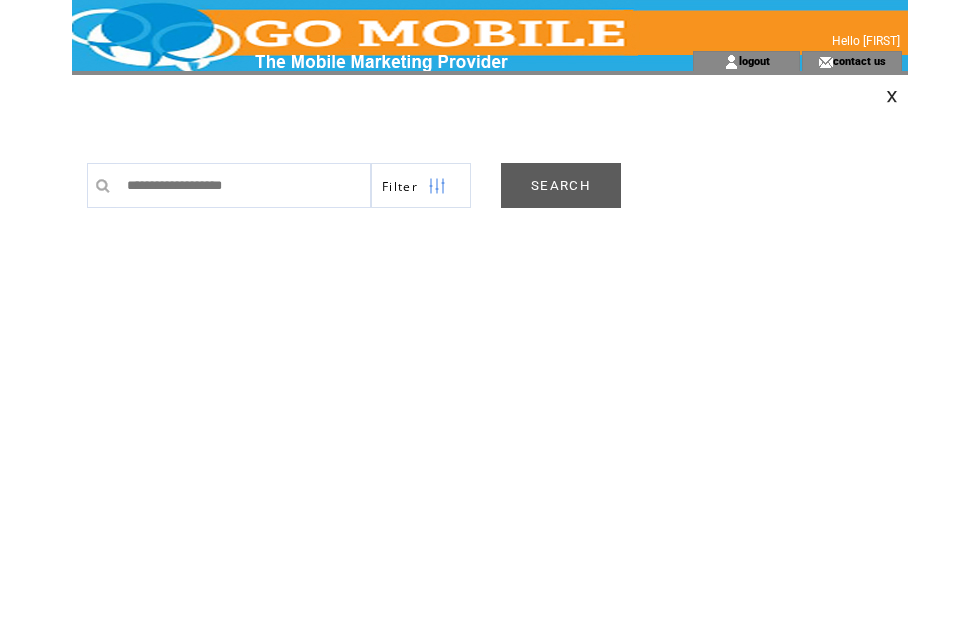 scroll, scrollTop: 0, scrollLeft: 0, axis: both 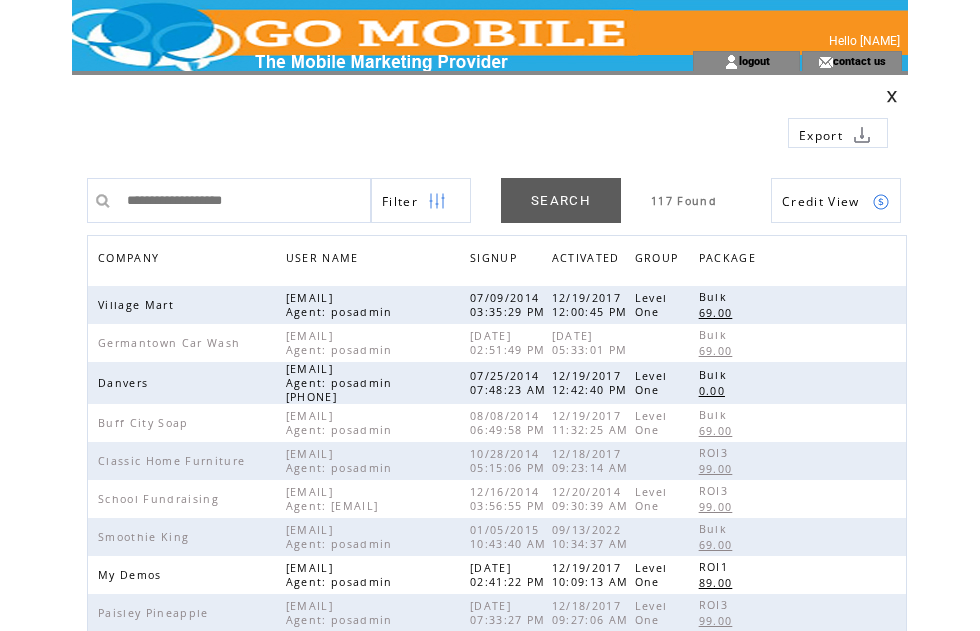 click on "COMPANY" at bounding box center (131, 260) 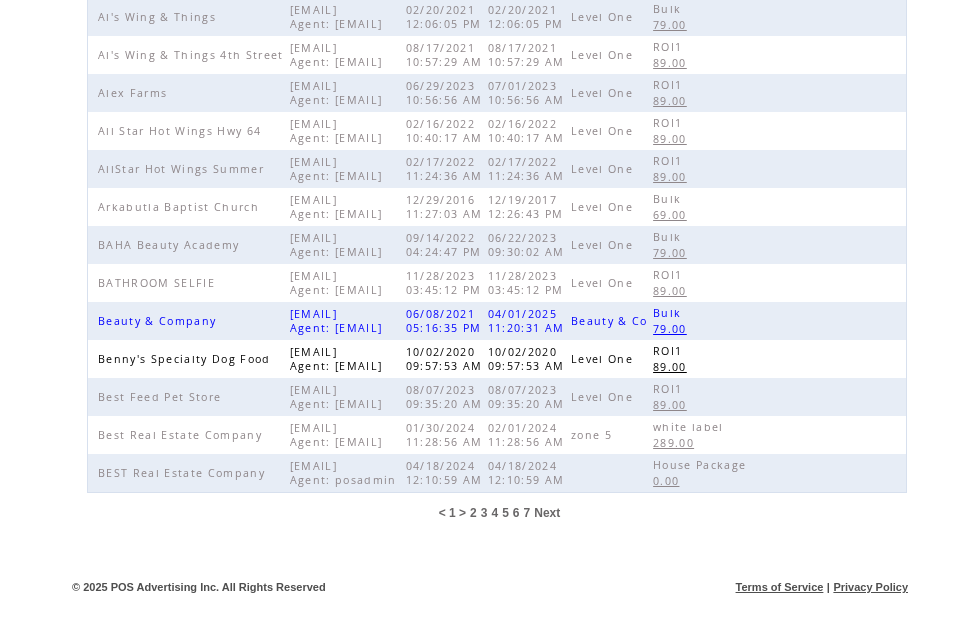 scroll, scrollTop: 629, scrollLeft: 0, axis: vertical 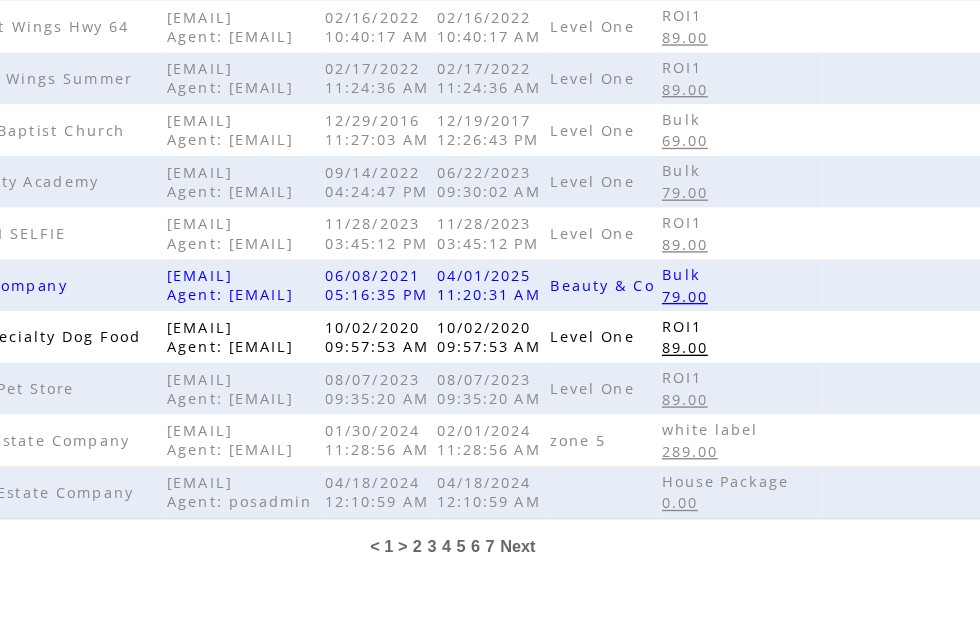 click on "3" at bounding box center [484, 541] 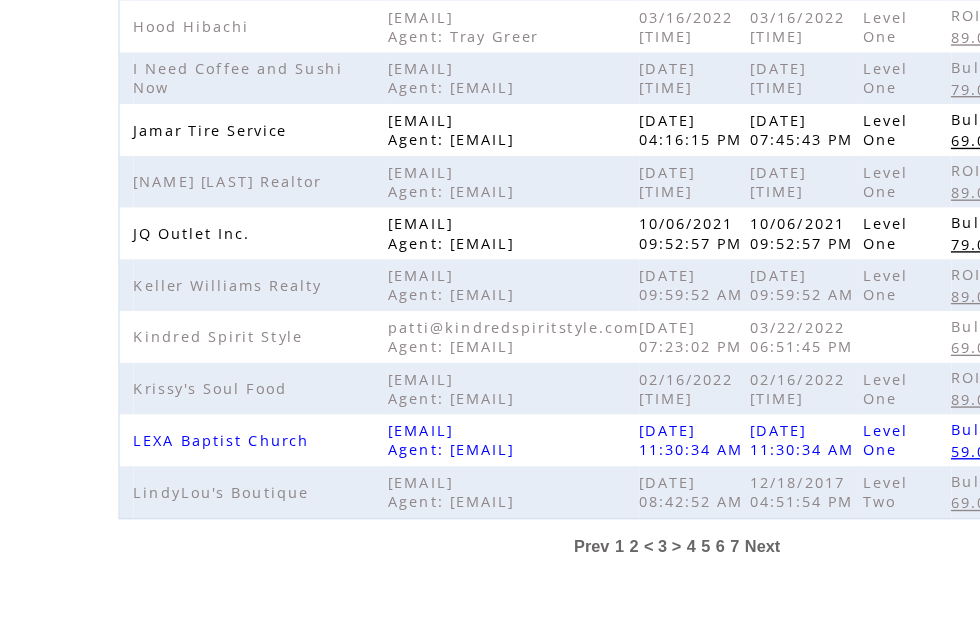 scroll, scrollTop: 639, scrollLeft: 0, axis: vertical 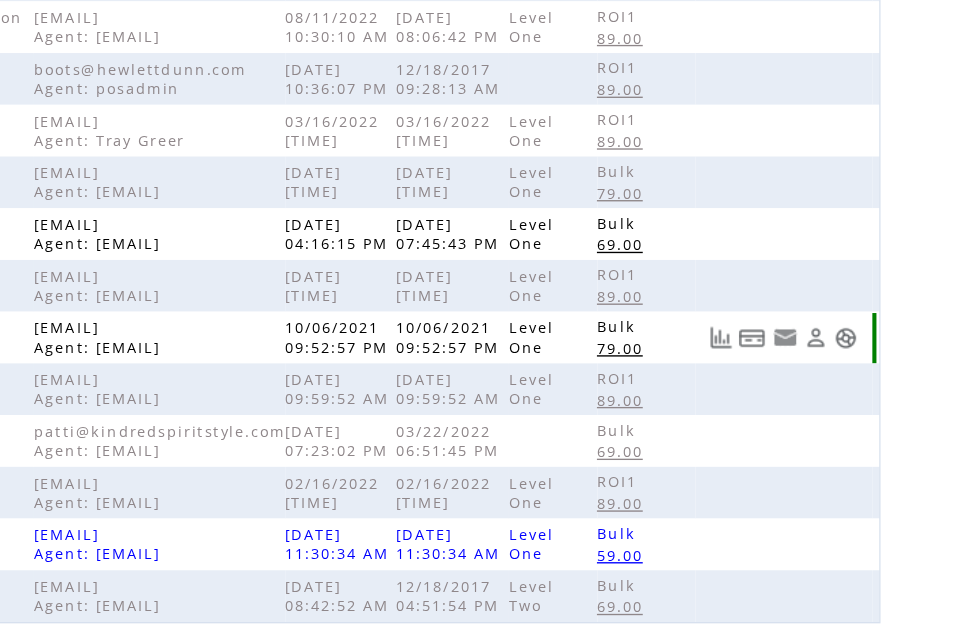click at bounding box center (881, 311) 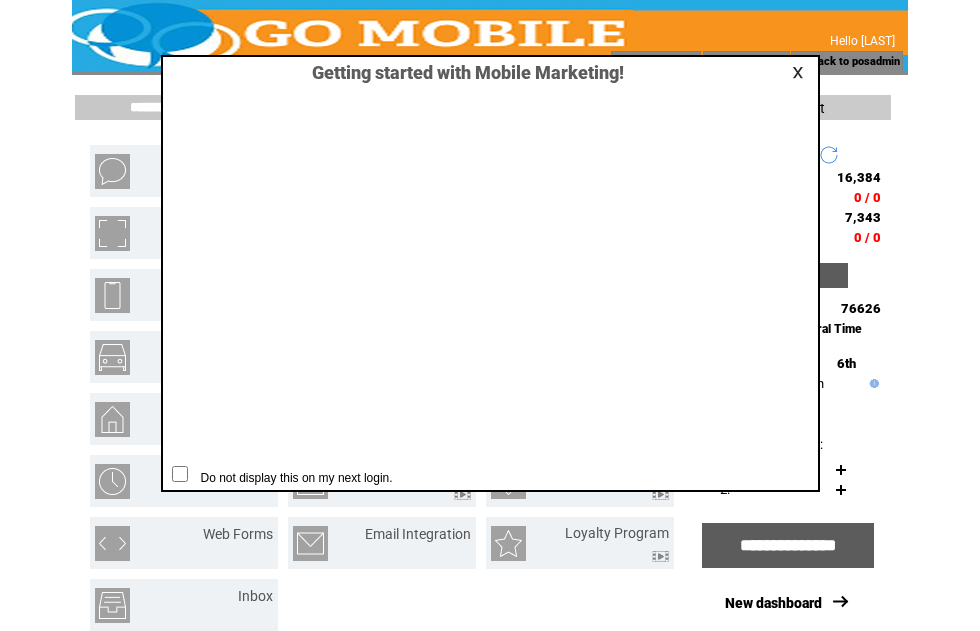scroll, scrollTop: 1, scrollLeft: 0, axis: vertical 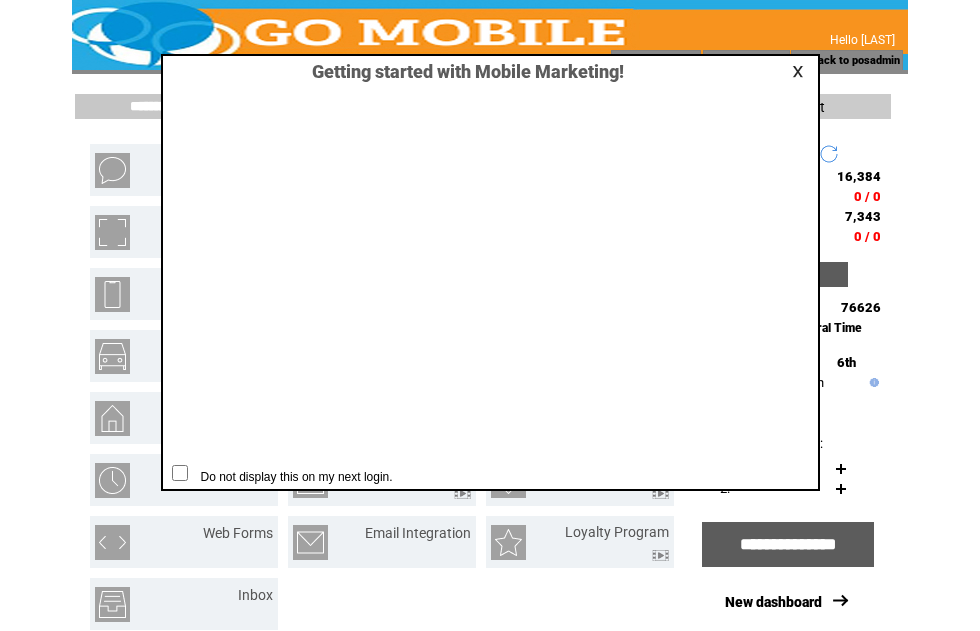 click at bounding box center [801, 71] 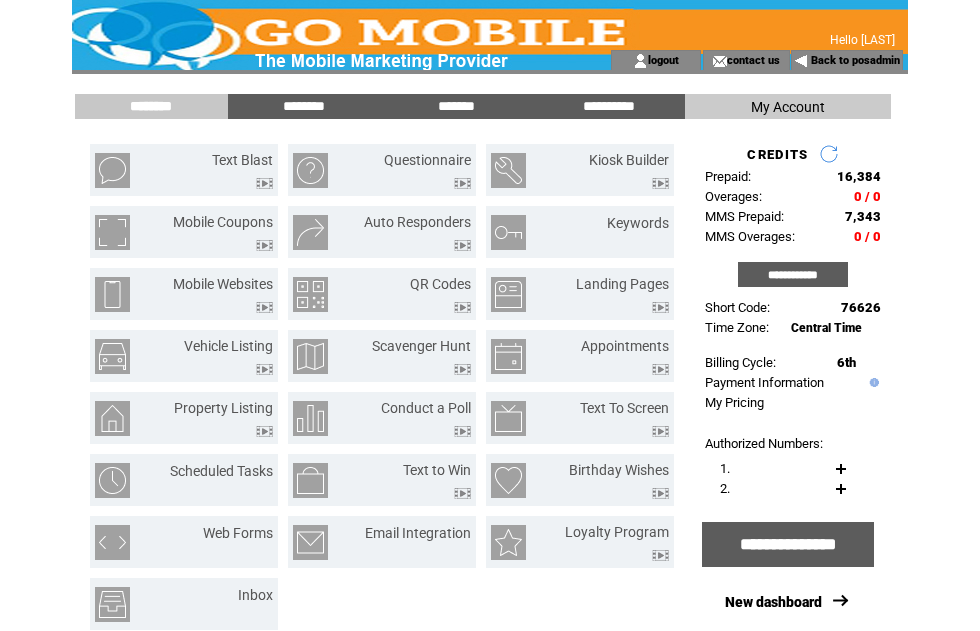 click on "*******" at bounding box center (456, 106) 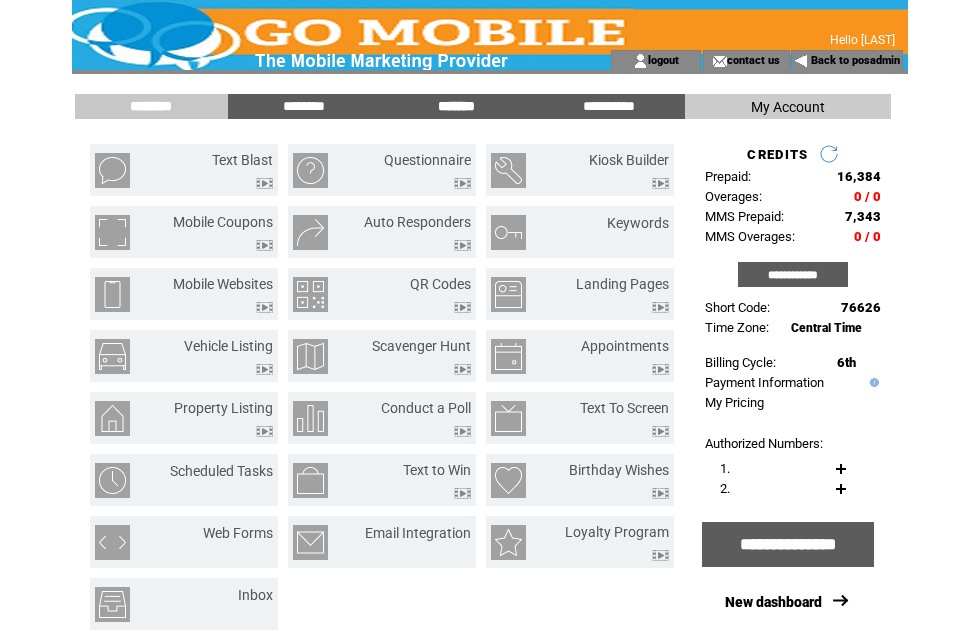 click on "*******" at bounding box center (456, 106) 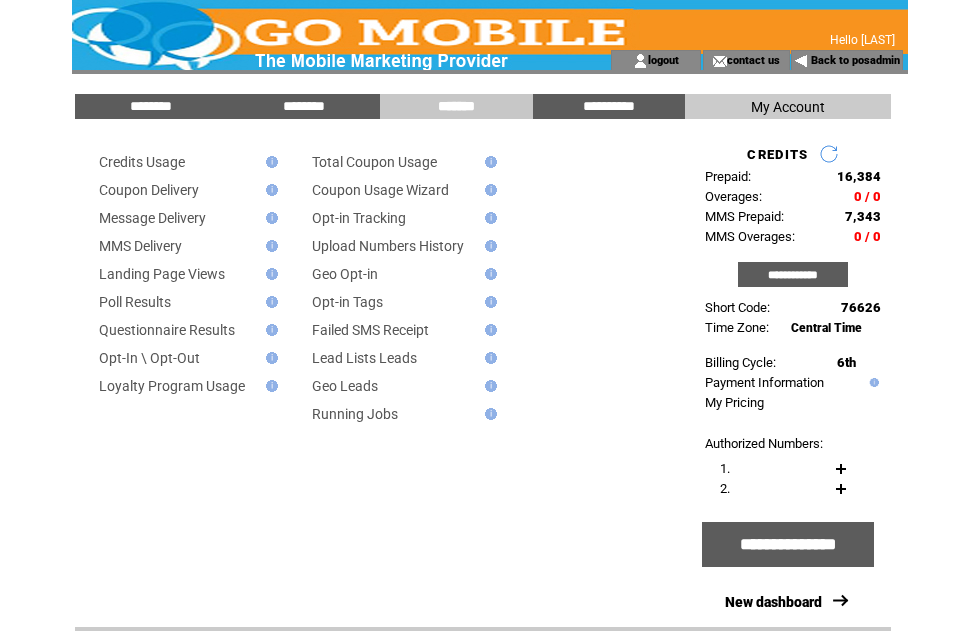 click on "Message Delivery" at bounding box center (152, 218) 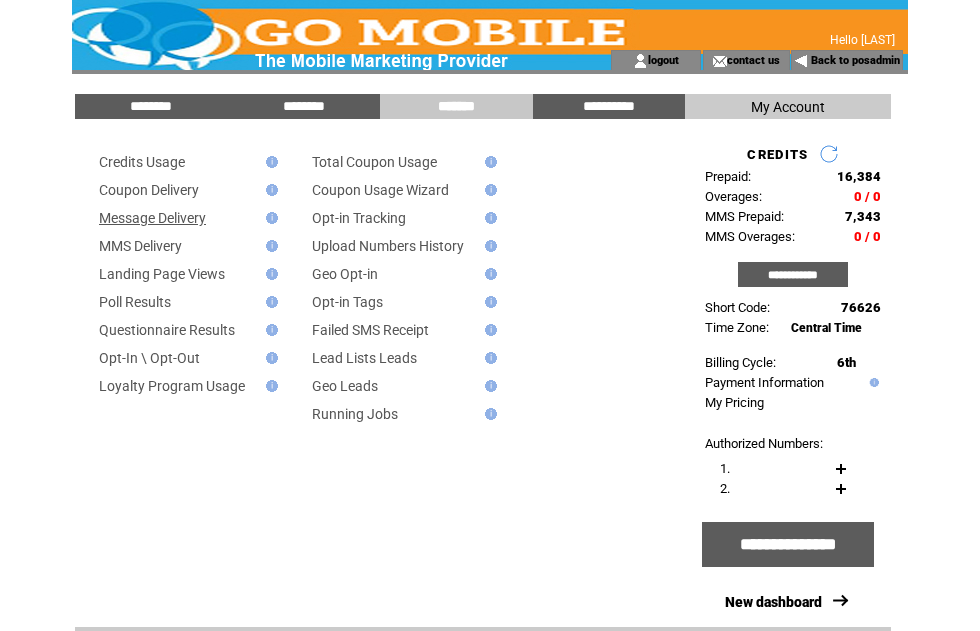 scroll, scrollTop: 0, scrollLeft: 0, axis: both 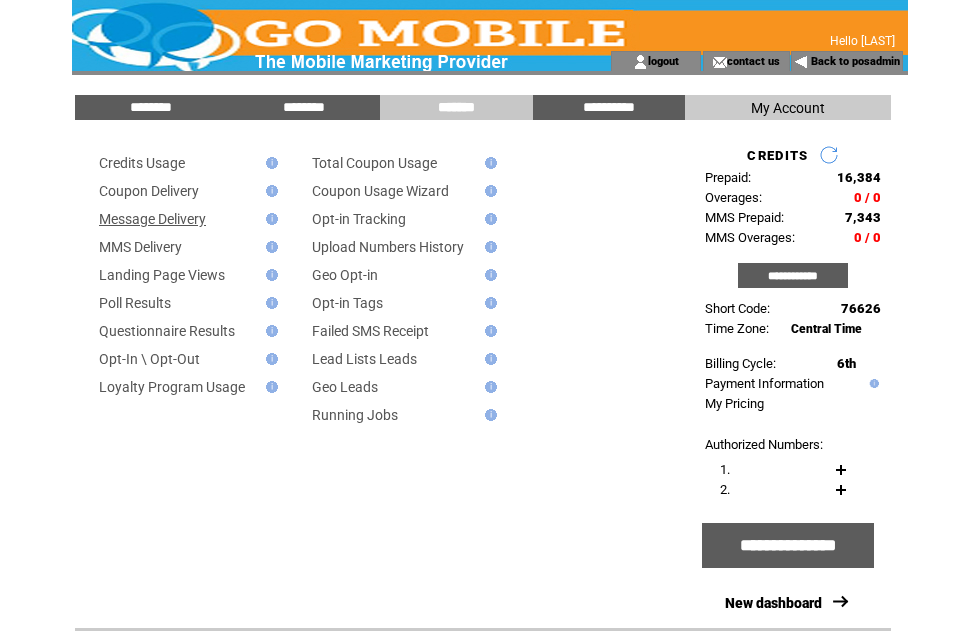 click on "Back to posadmin" at bounding box center (855, 61) 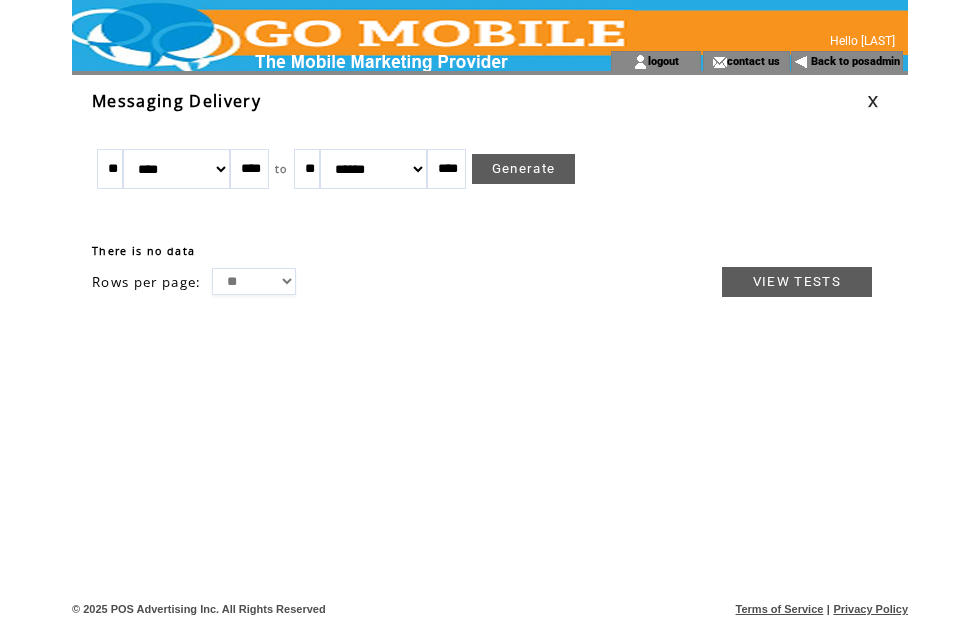 scroll, scrollTop: 0, scrollLeft: 0, axis: both 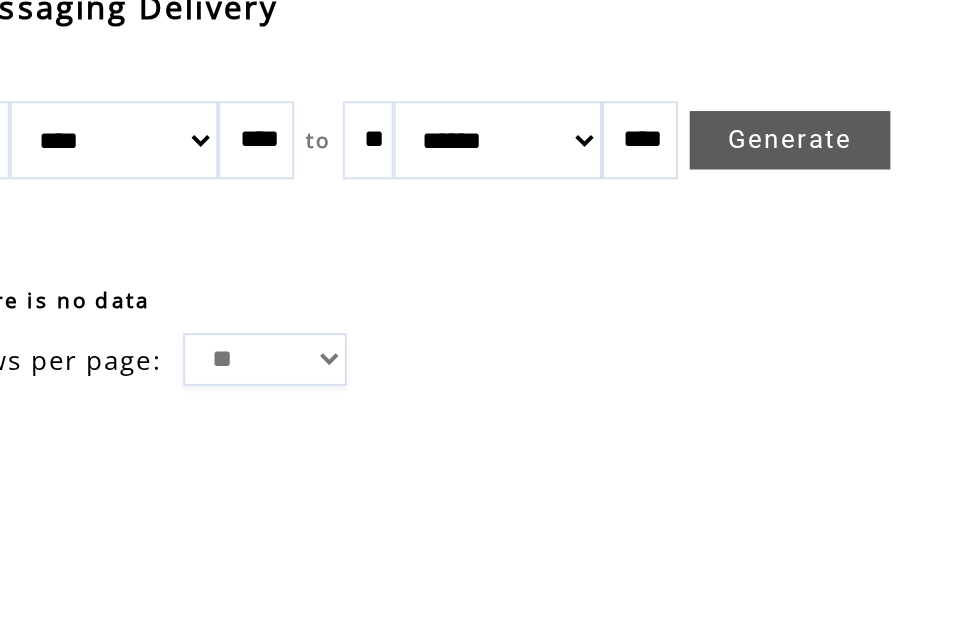 click on "******* 		 ******** 		 ***** 		 ***** 		 *** 		 **** 		 **** 		 ****** 		 ********* 		 ******* 		 ******** 		 ********" at bounding box center [176, 169] 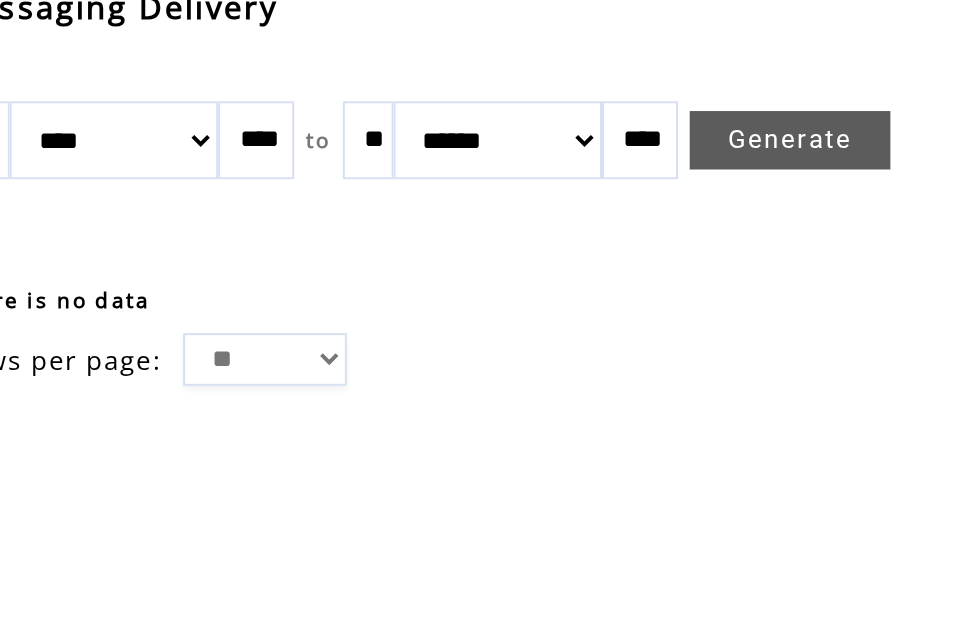select on "*" 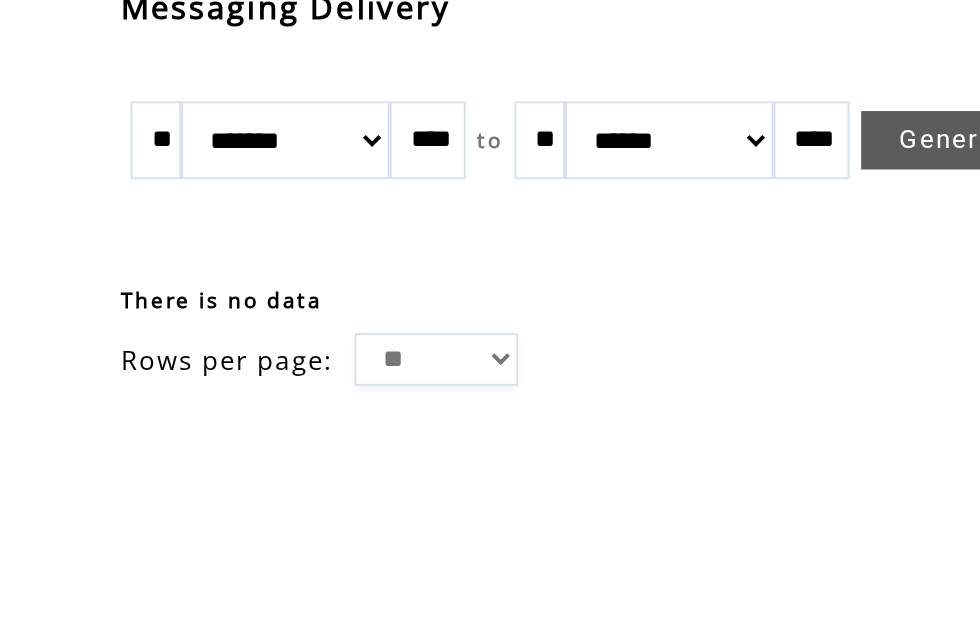 click on "Generate" at bounding box center (524, 169) 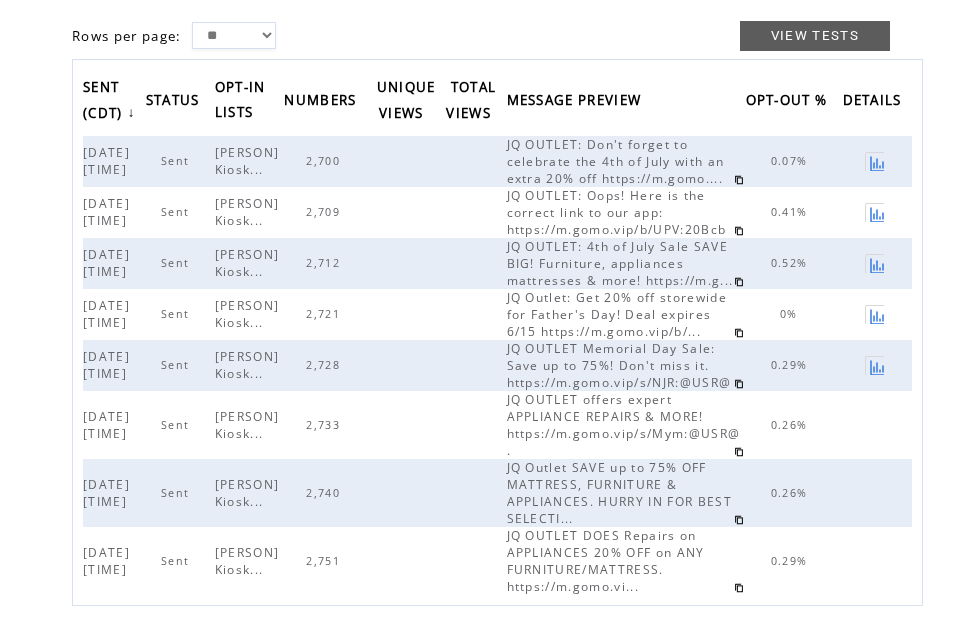 scroll, scrollTop: 213, scrollLeft: 0, axis: vertical 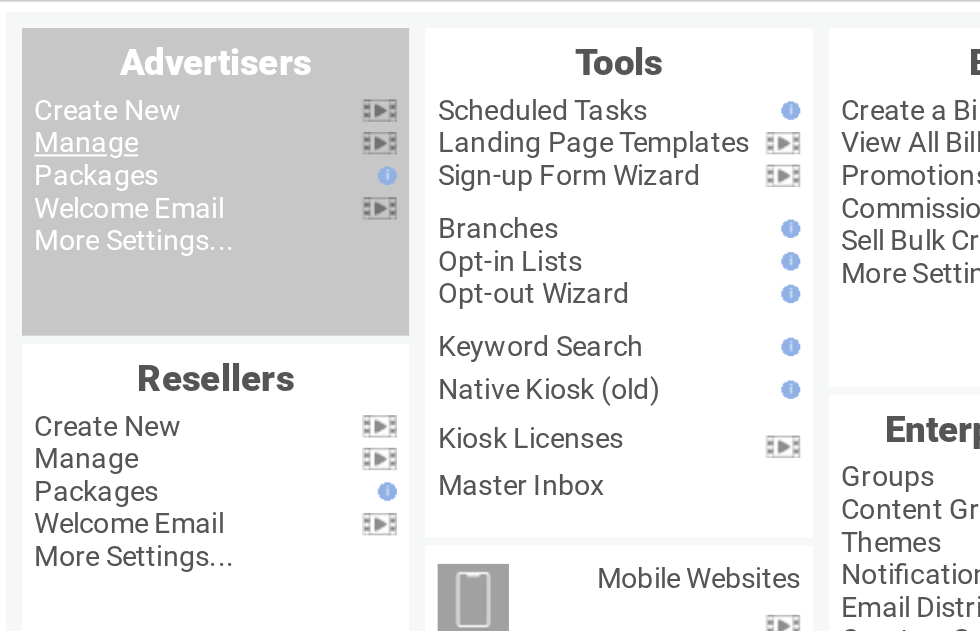 click on "Manage" at bounding box center (111, 191) 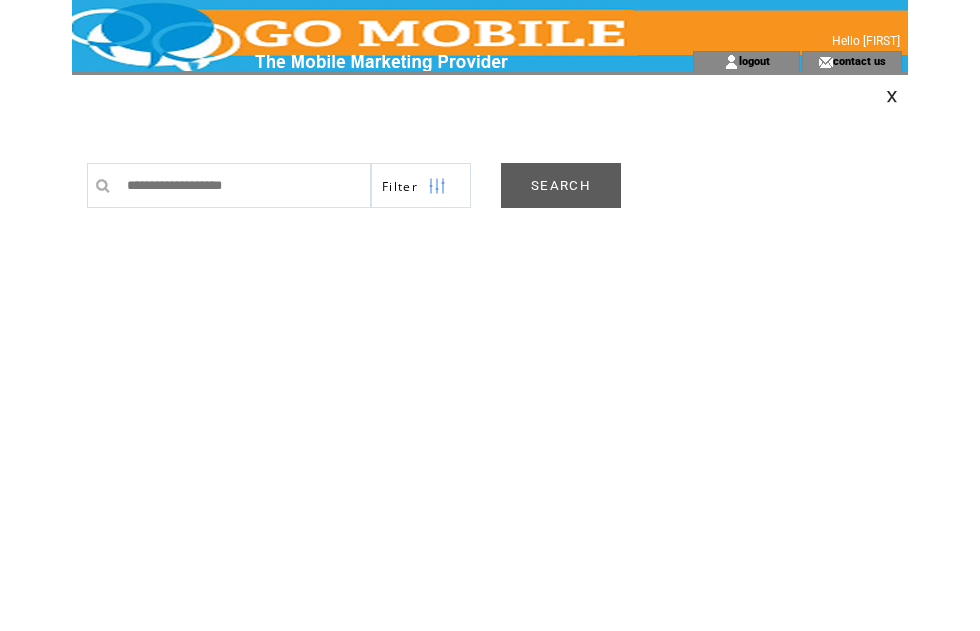 scroll, scrollTop: 0, scrollLeft: 0, axis: both 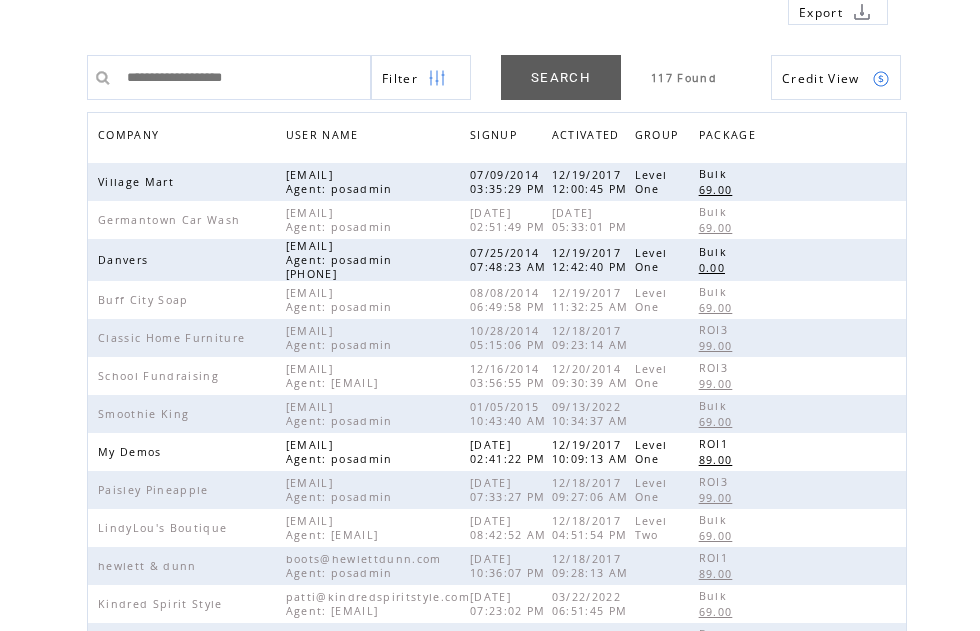 click on "COMPANY" at bounding box center (131, 137) 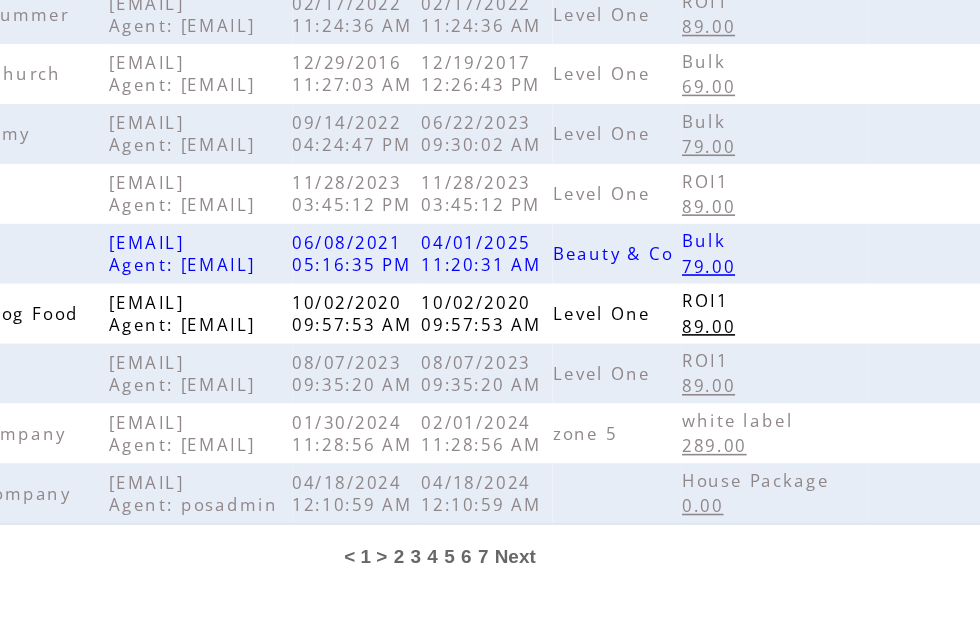 scroll, scrollTop: 630, scrollLeft: 0, axis: vertical 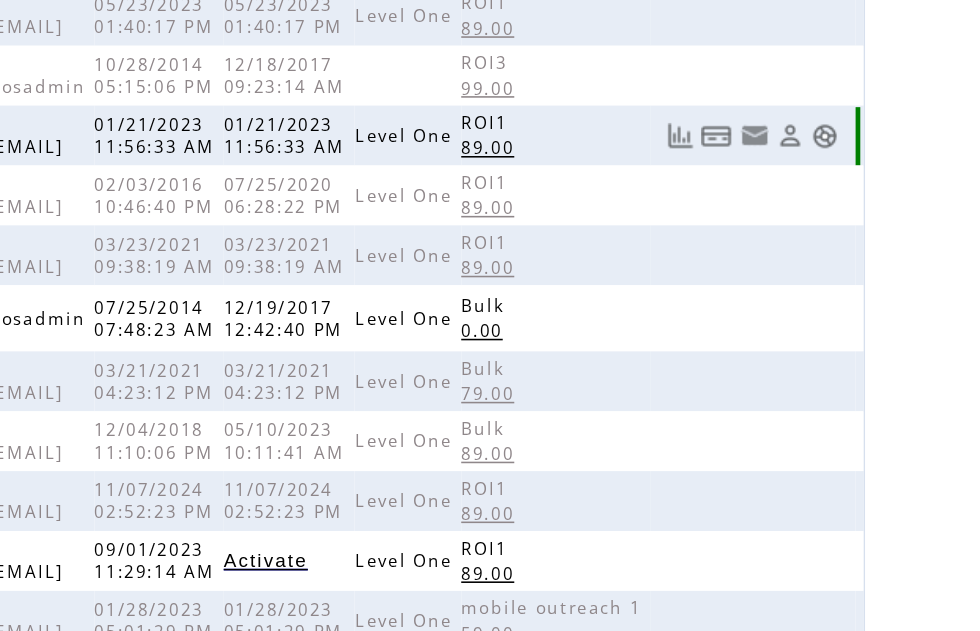 click at bounding box center [881, 117] 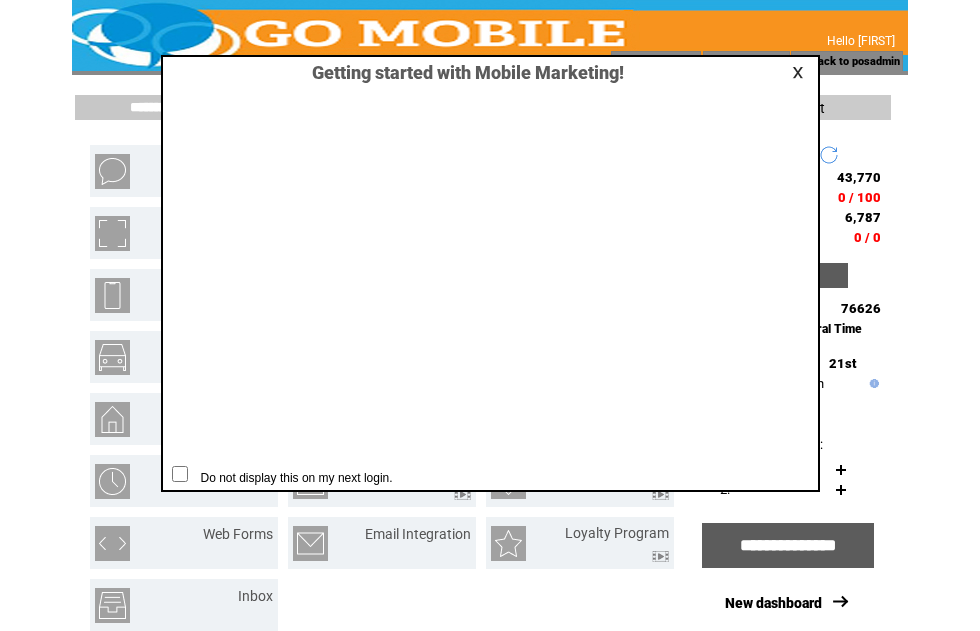 scroll, scrollTop: 1, scrollLeft: 0, axis: vertical 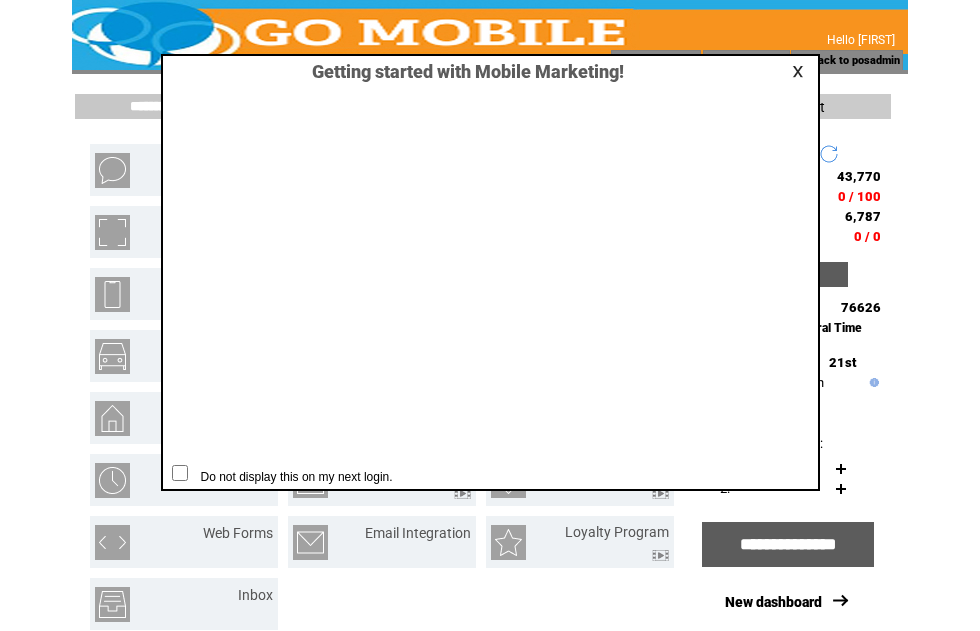 click at bounding box center [801, 71] 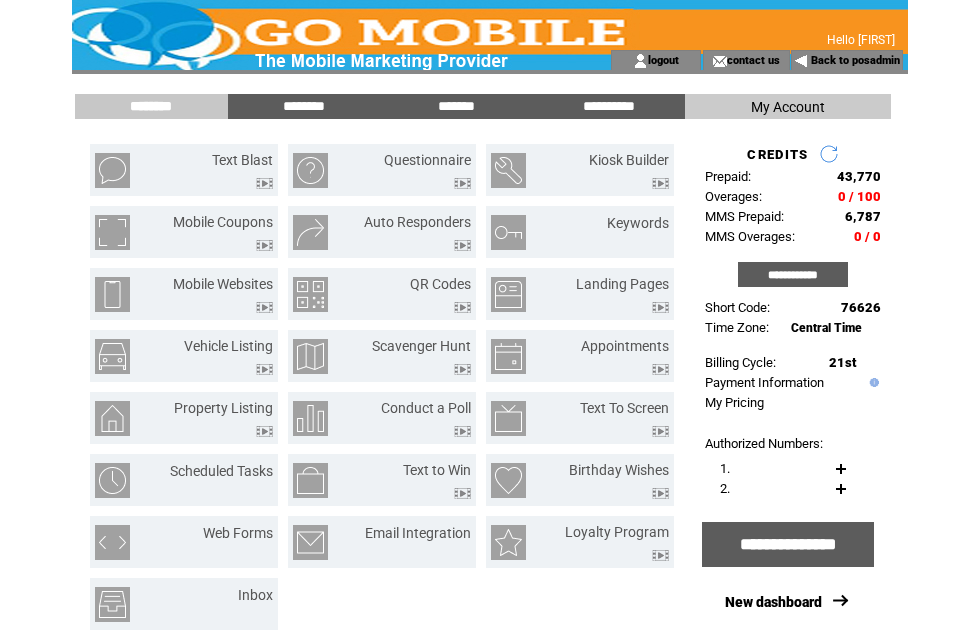 click on "*******" at bounding box center [456, 106] 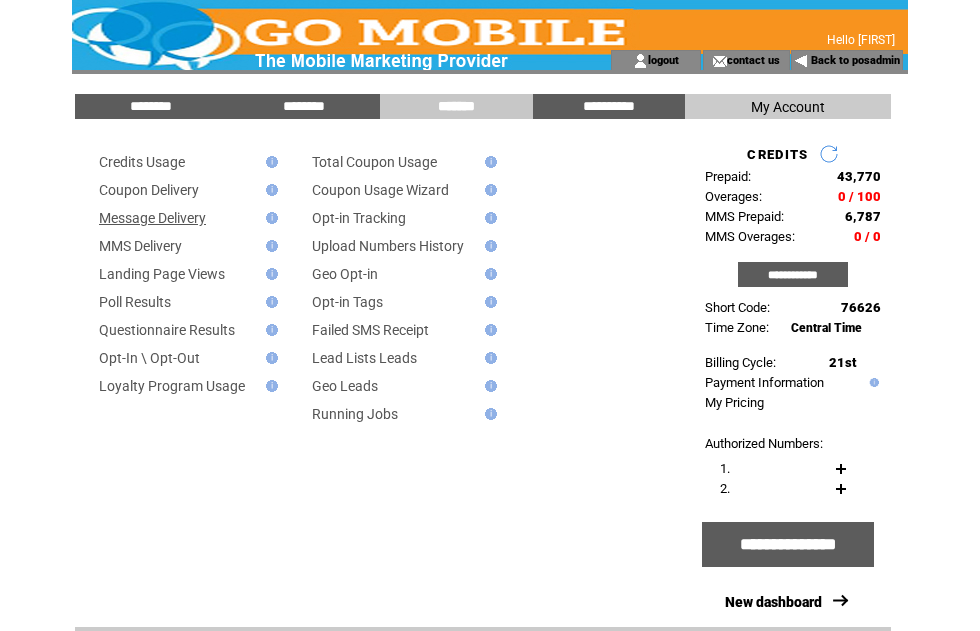 click on "Message Delivery" at bounding box center [152, 218] 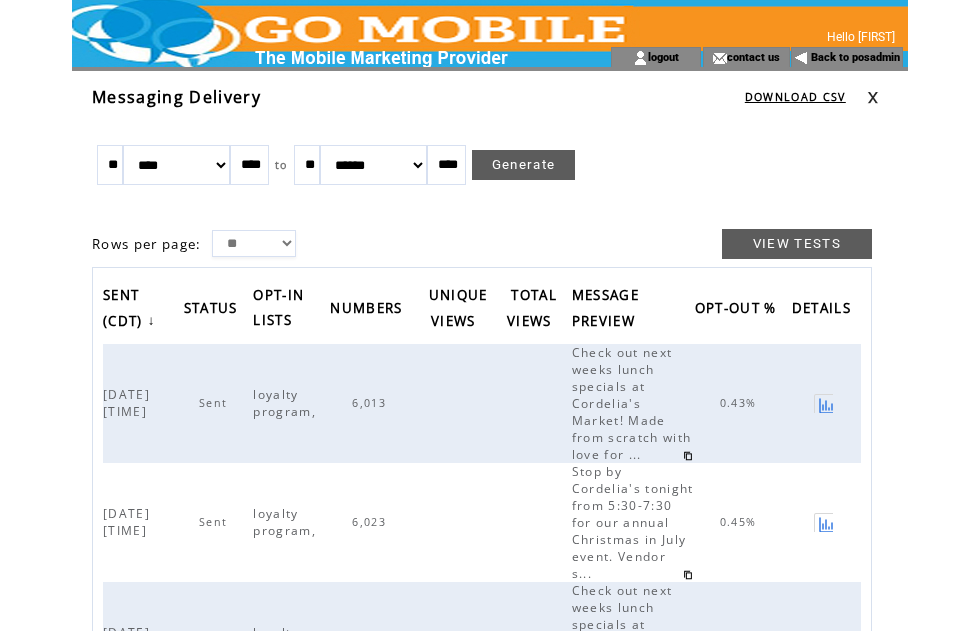 scroll, scrollTop: 0, scrollLeft: 0, axis: both 